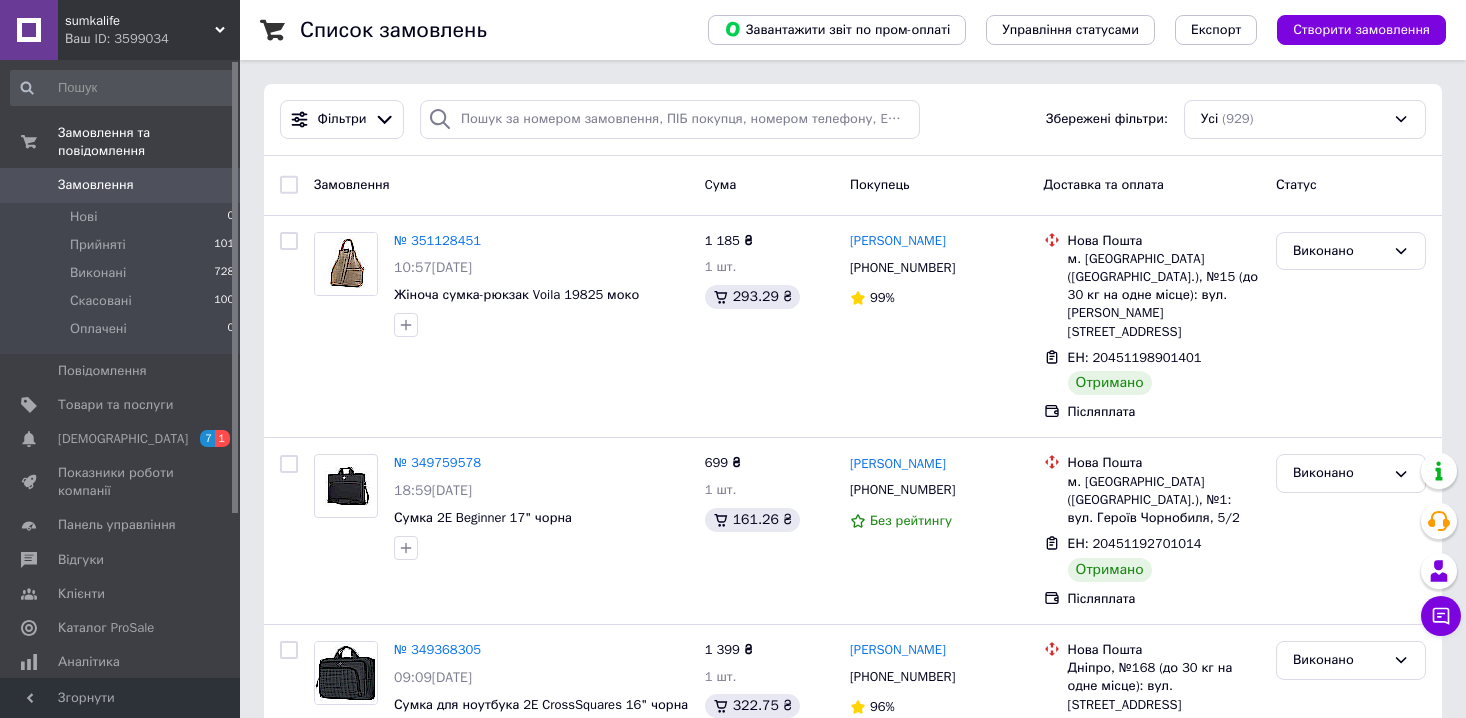 scroll, scrollTop: 0, scrollLeft: 0, axis: both 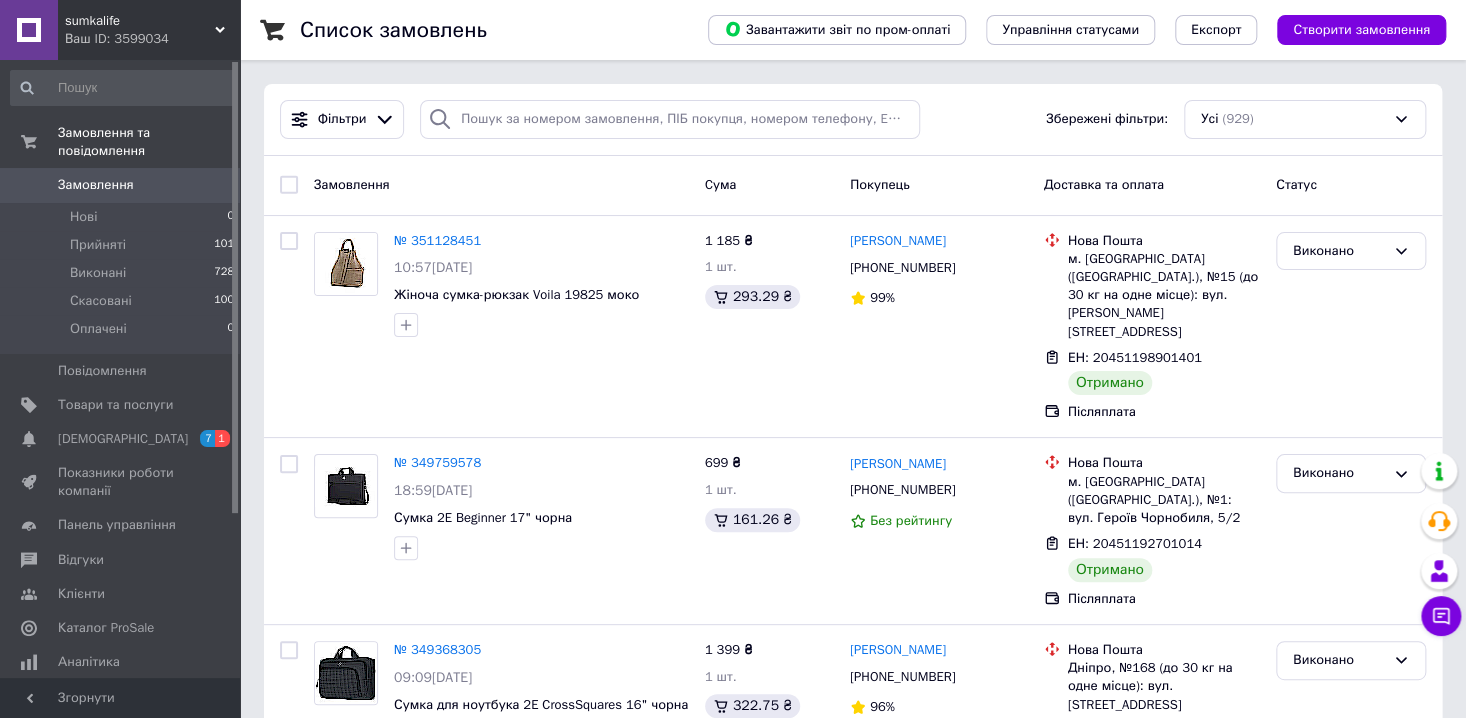 click on "Замовлення" at bounding box center (96, 185) 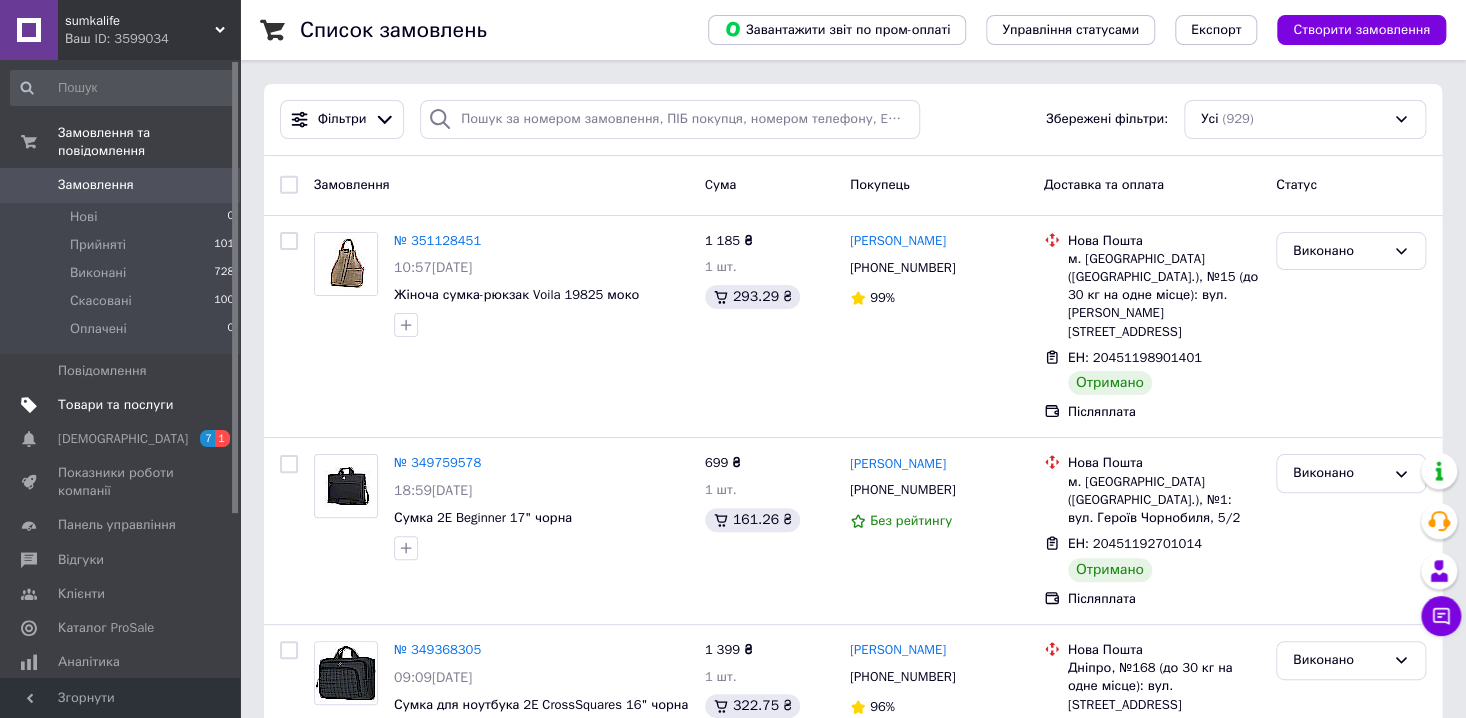 click on "Товари та послуги" at bounding box center (115, 405) 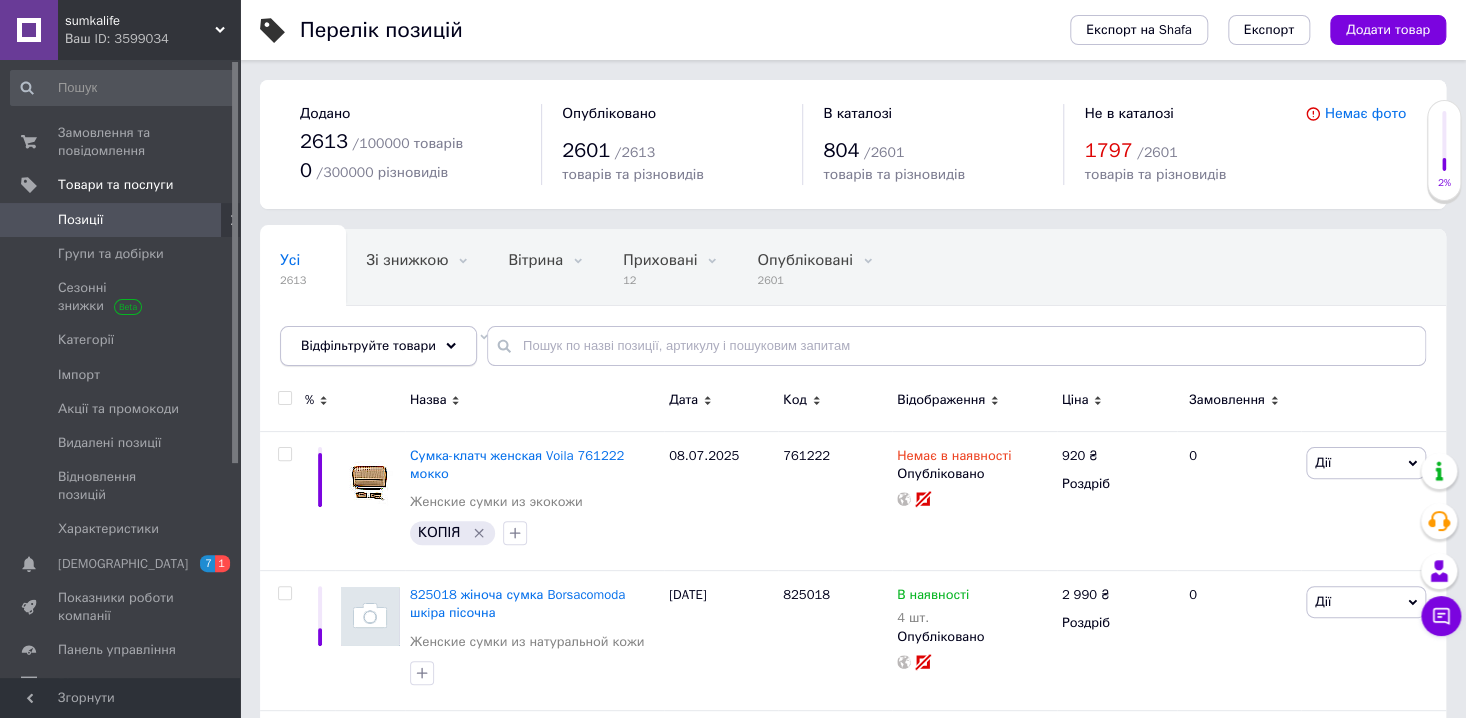 click 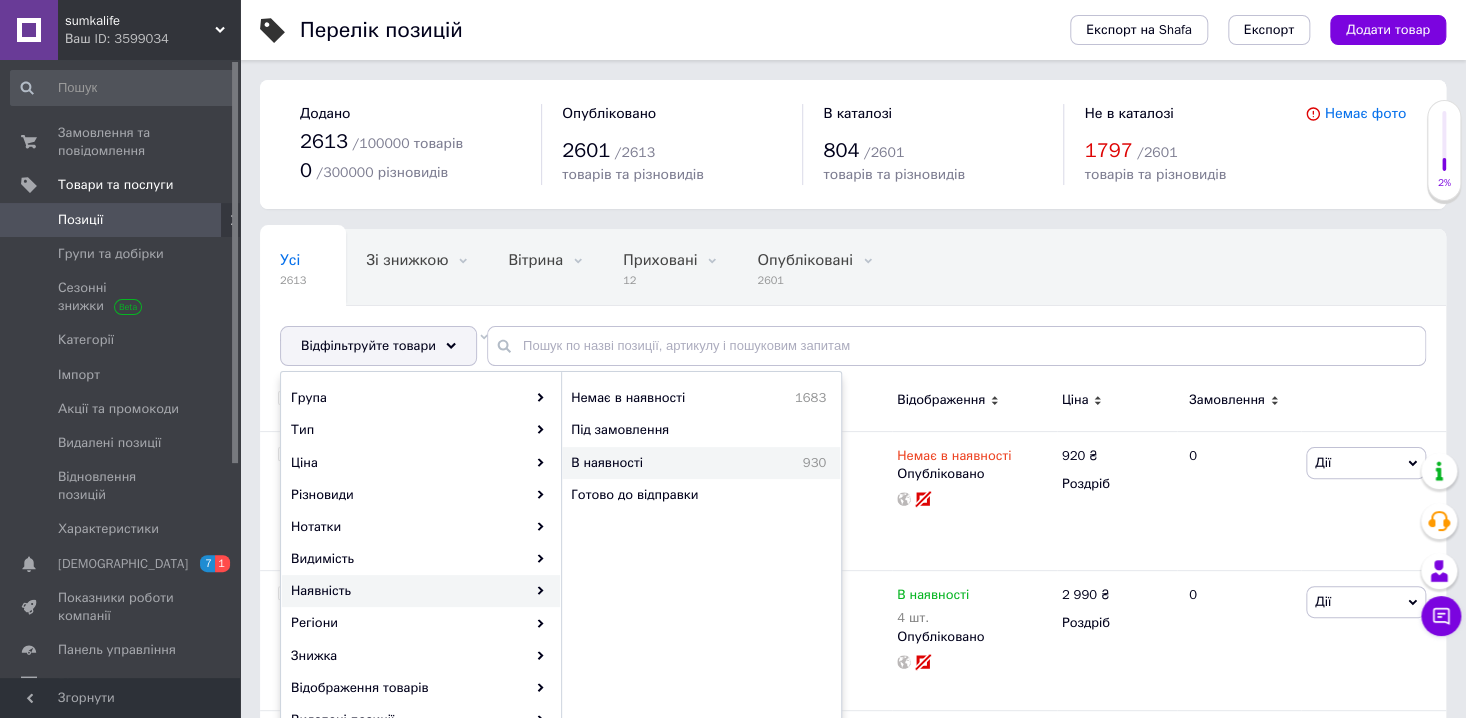 click on "В наявності" at bounding box center (658, 463) 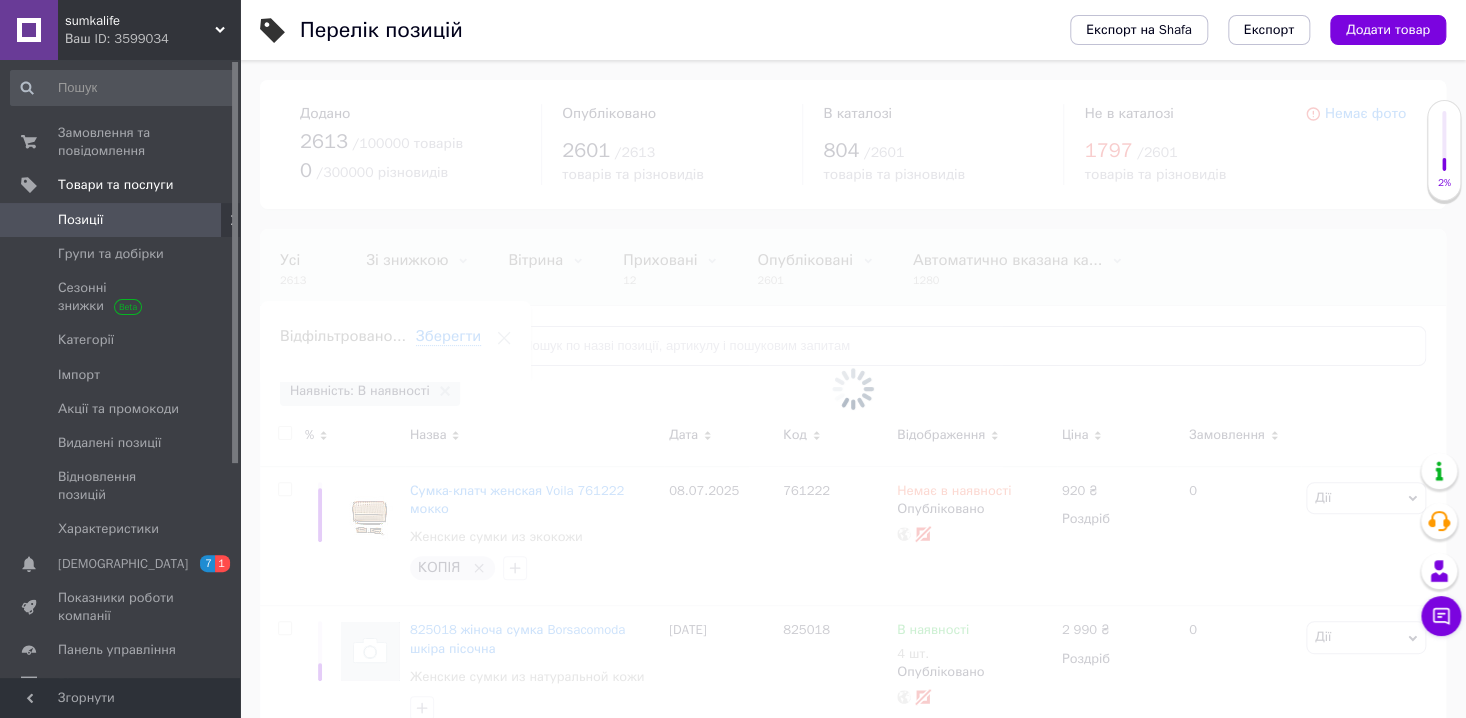 scroll, scrollTop: 0, scrollLeft: 112, axis: horizontal 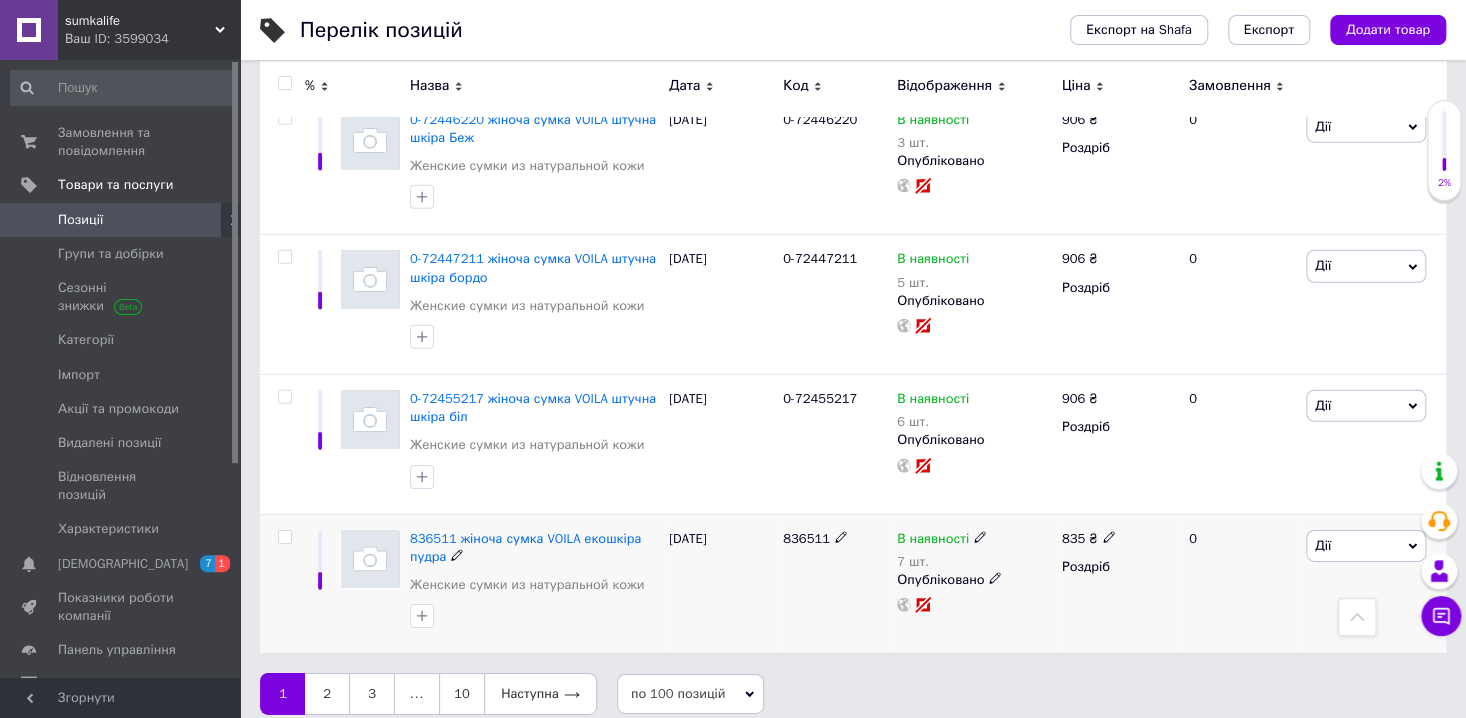 click on "Дії" at bounding box center (1366, 546) 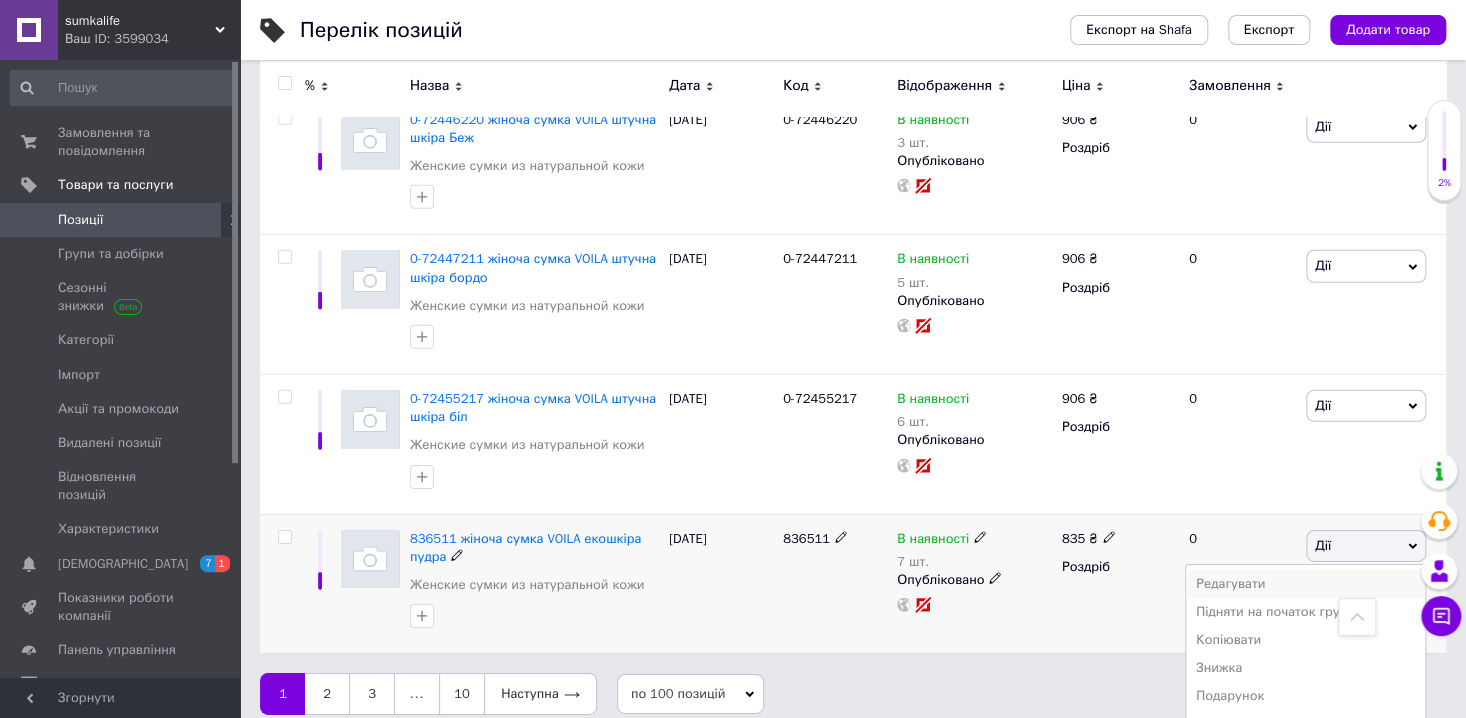 click on "Редагувати" at bounding box center [1305, 584] 